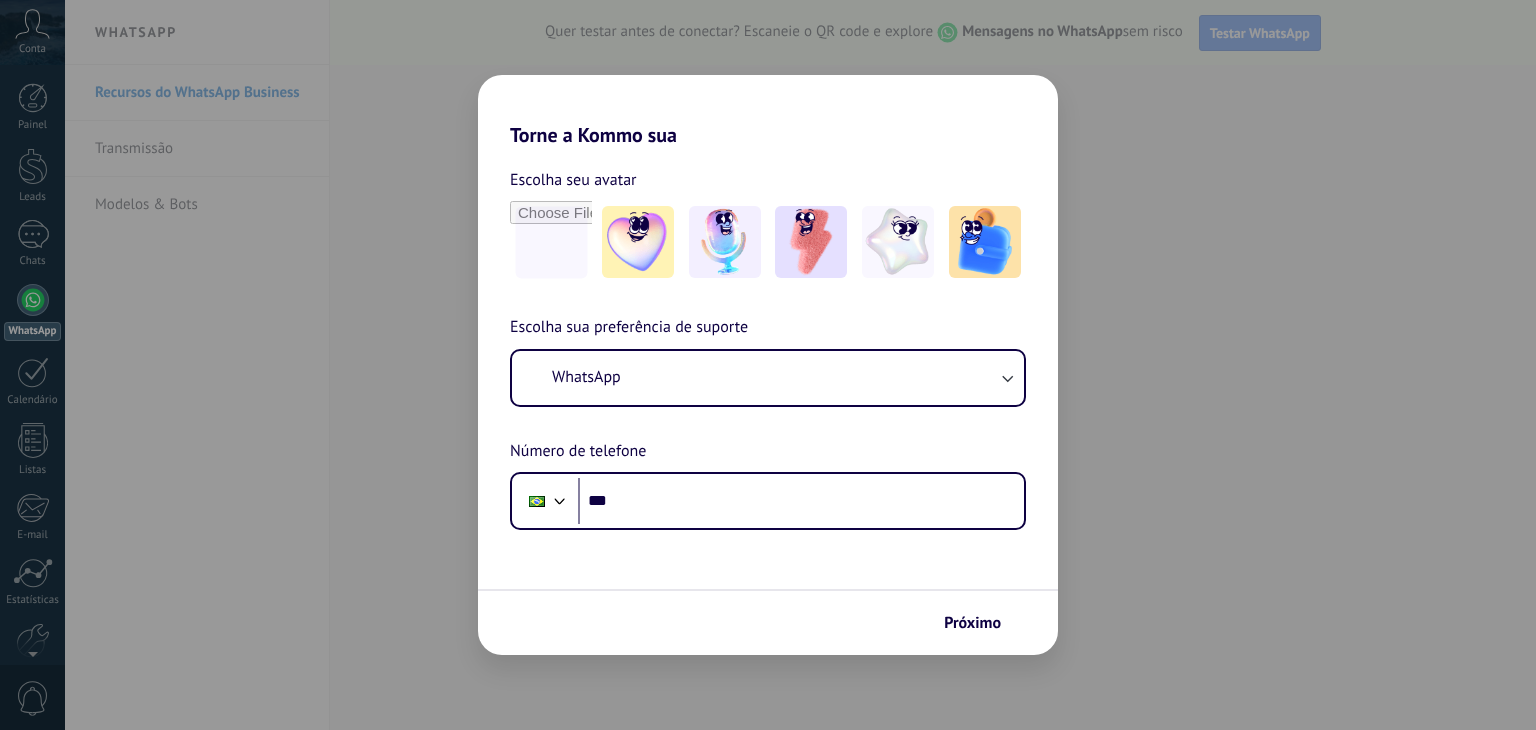 scroll, scrollTop: 0, scrollLeft: 0, axis: both 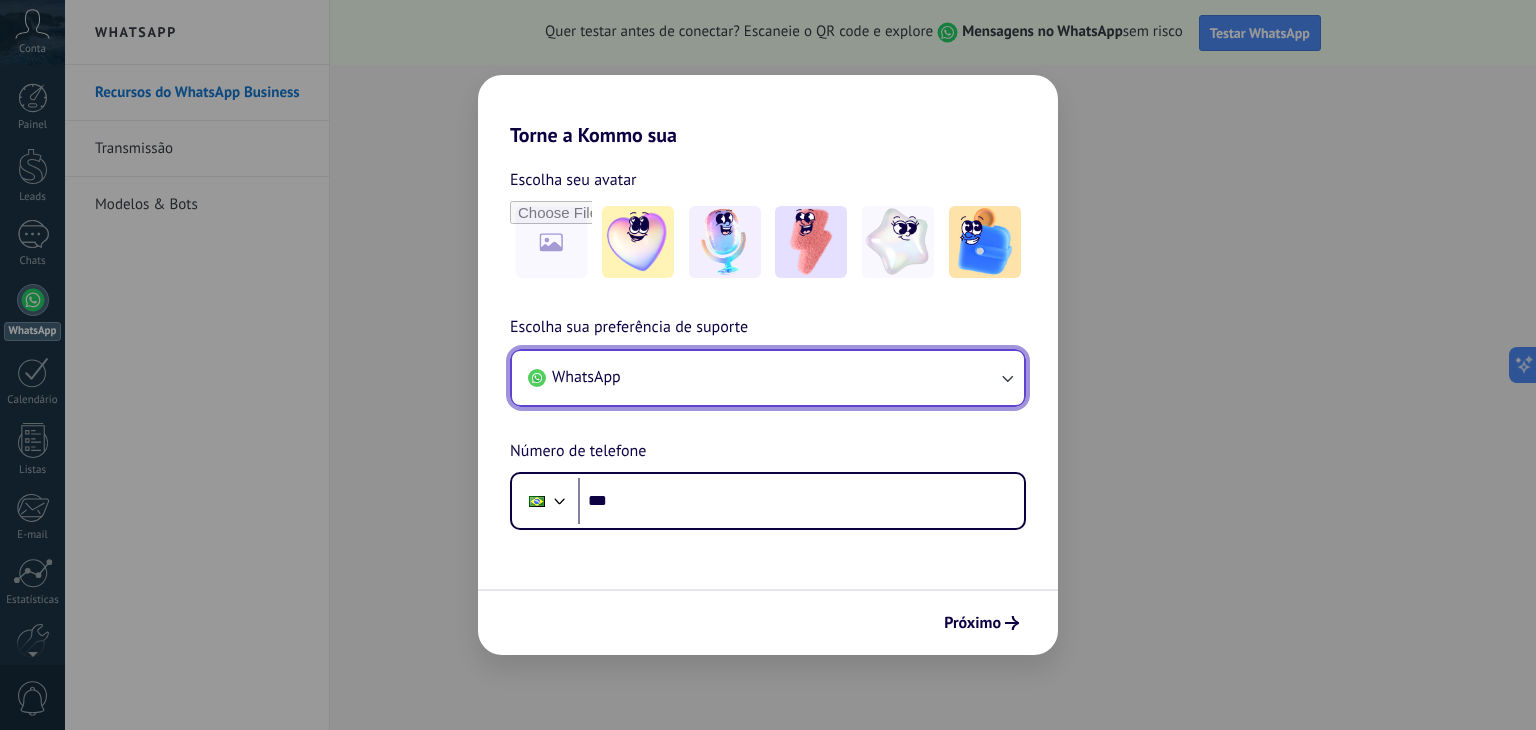 click at bounding box center [1007, 378] 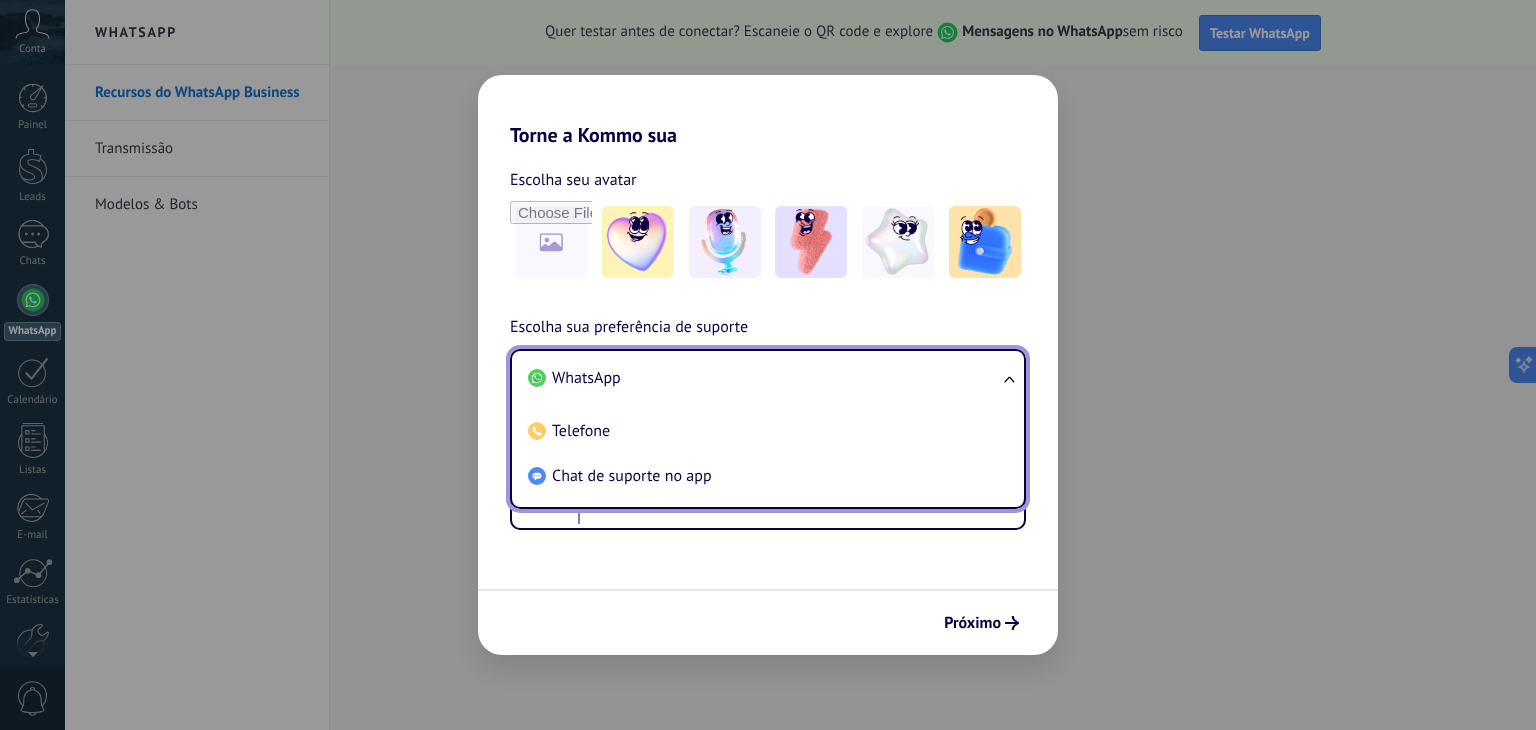 click on "WhatsApp" at bounding box center (586, 378) 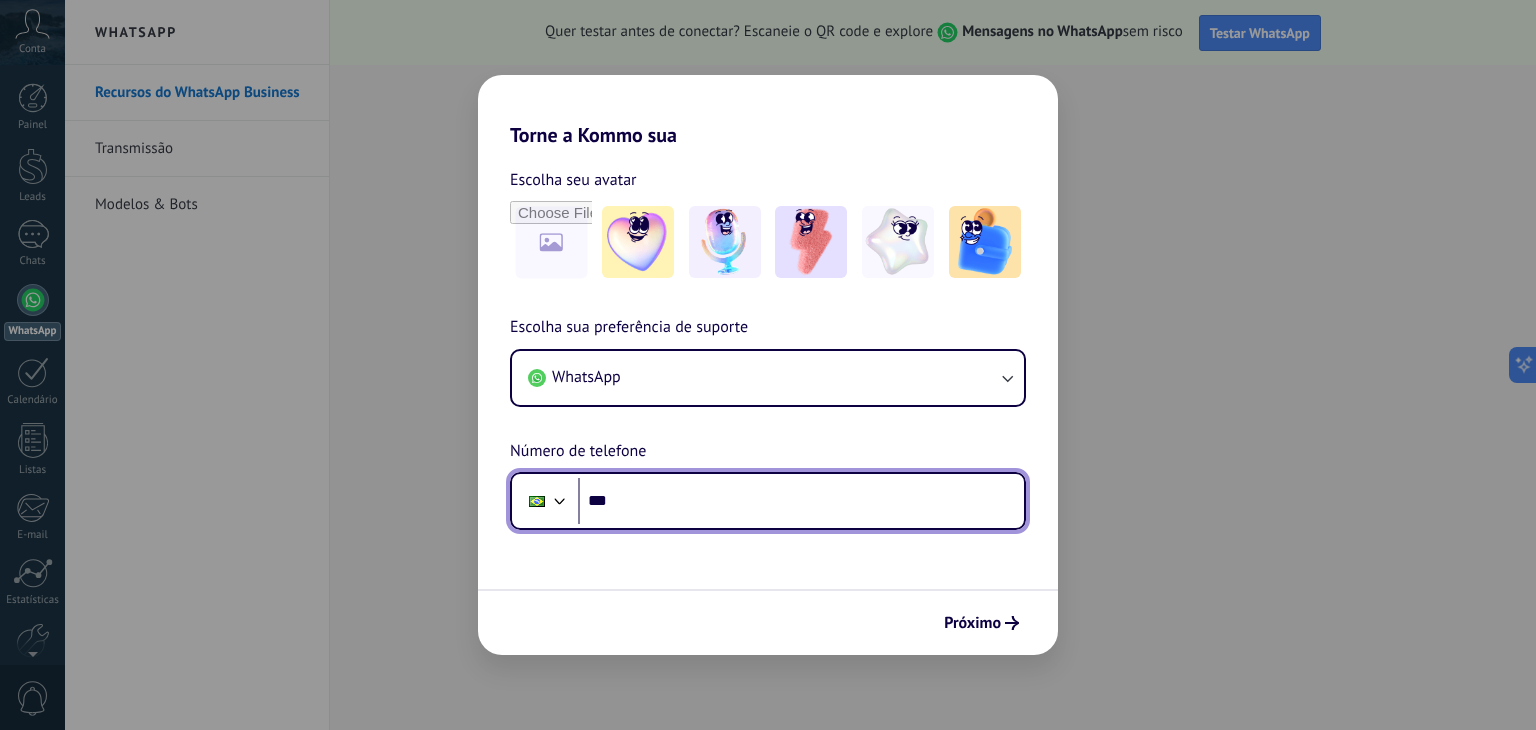 click on "***" at bounding box center (801, 501) 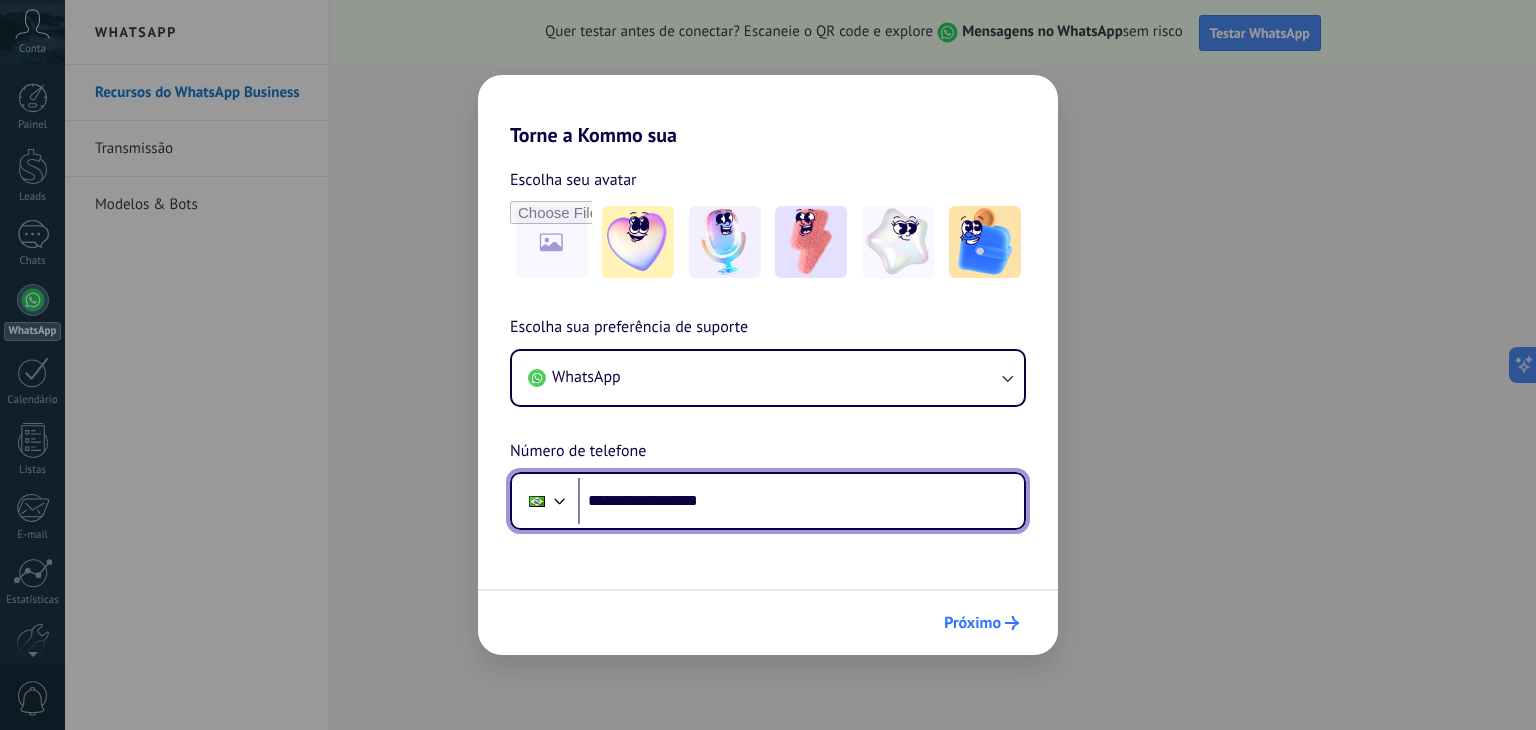 type on "**********" 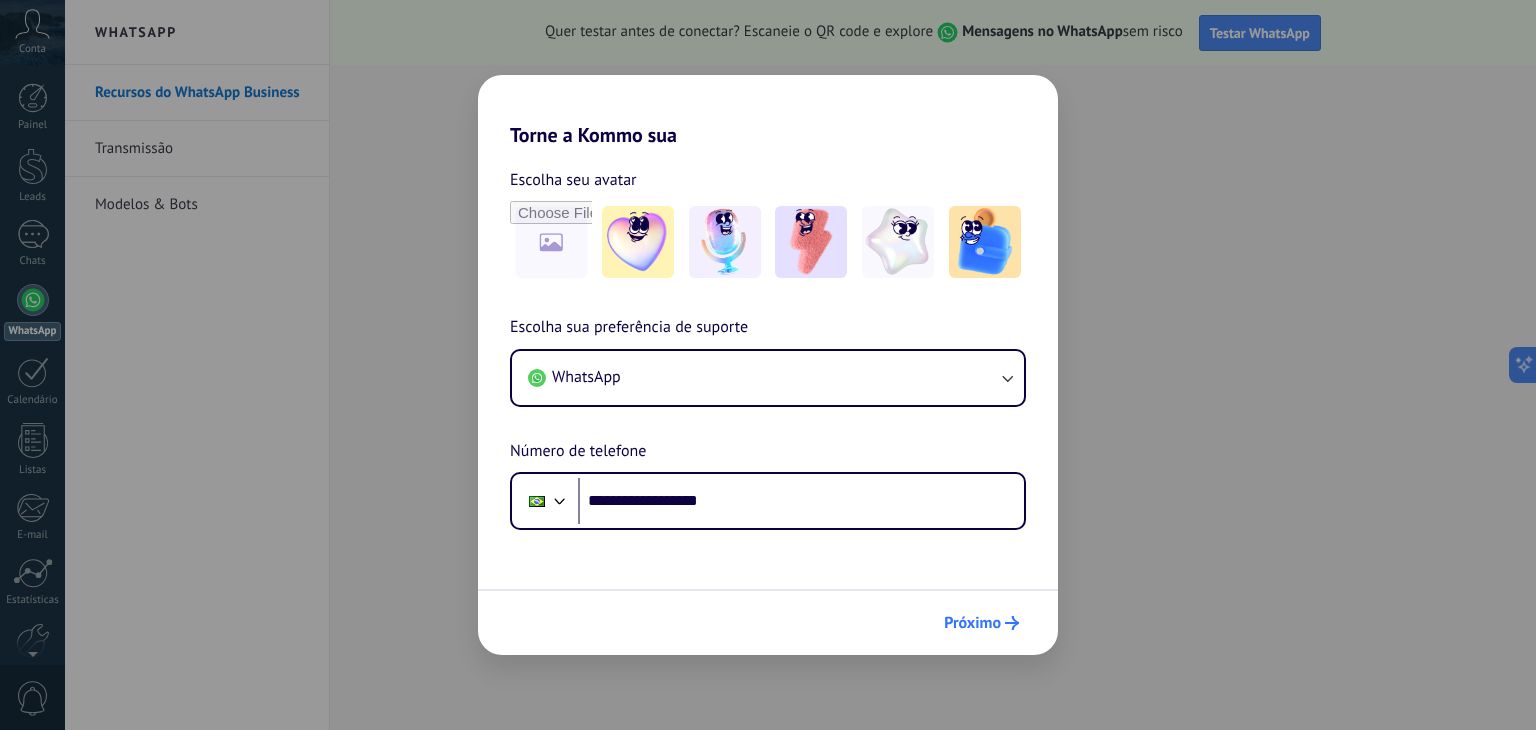 click on "Próximo" at bounding box center (972, 623) 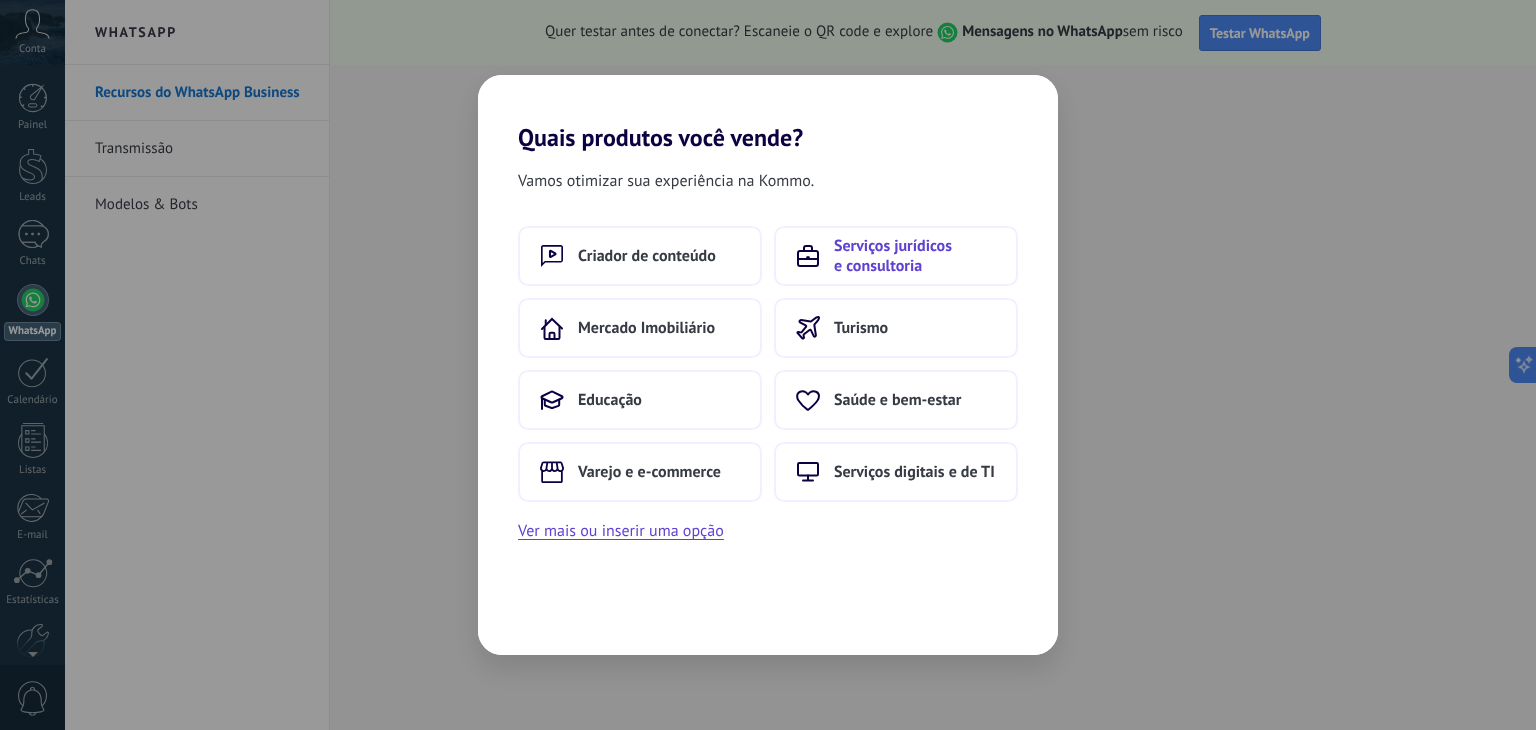 click on "Serviços jurídicos e consultoria" at bounding box center [647, 256] 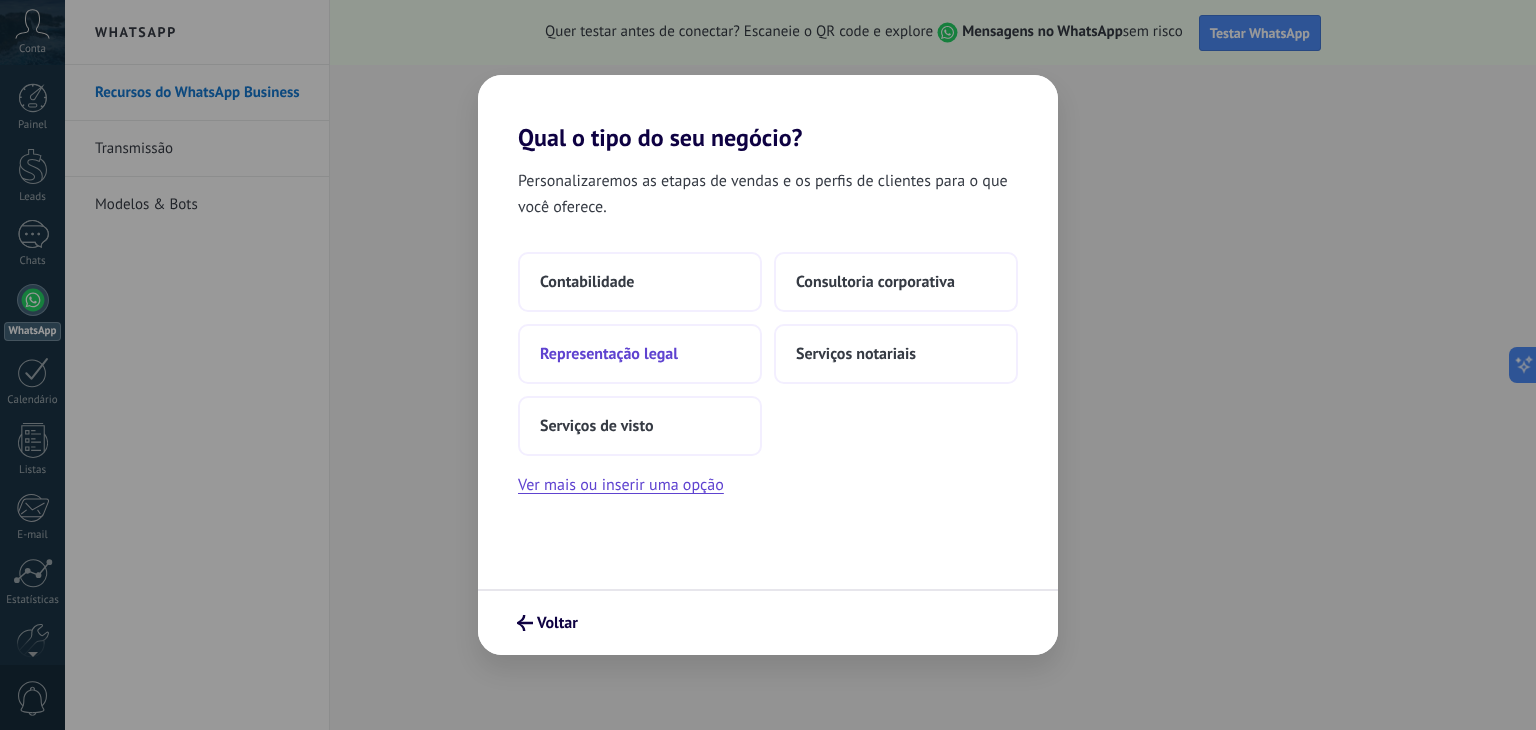 click on "Representação legal" at bounding box center (587, 282) 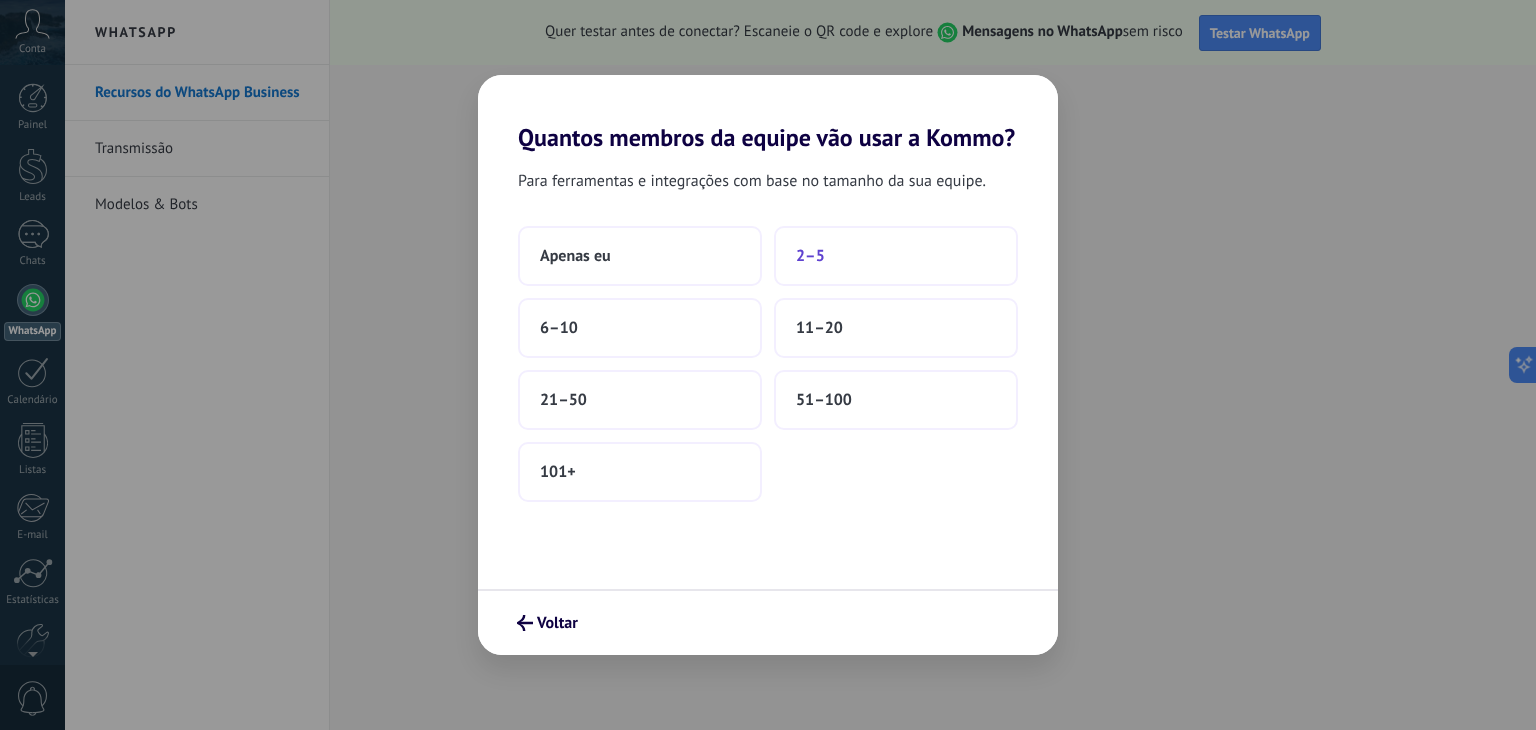 click on "2–5" at bounding box center [575, 256] 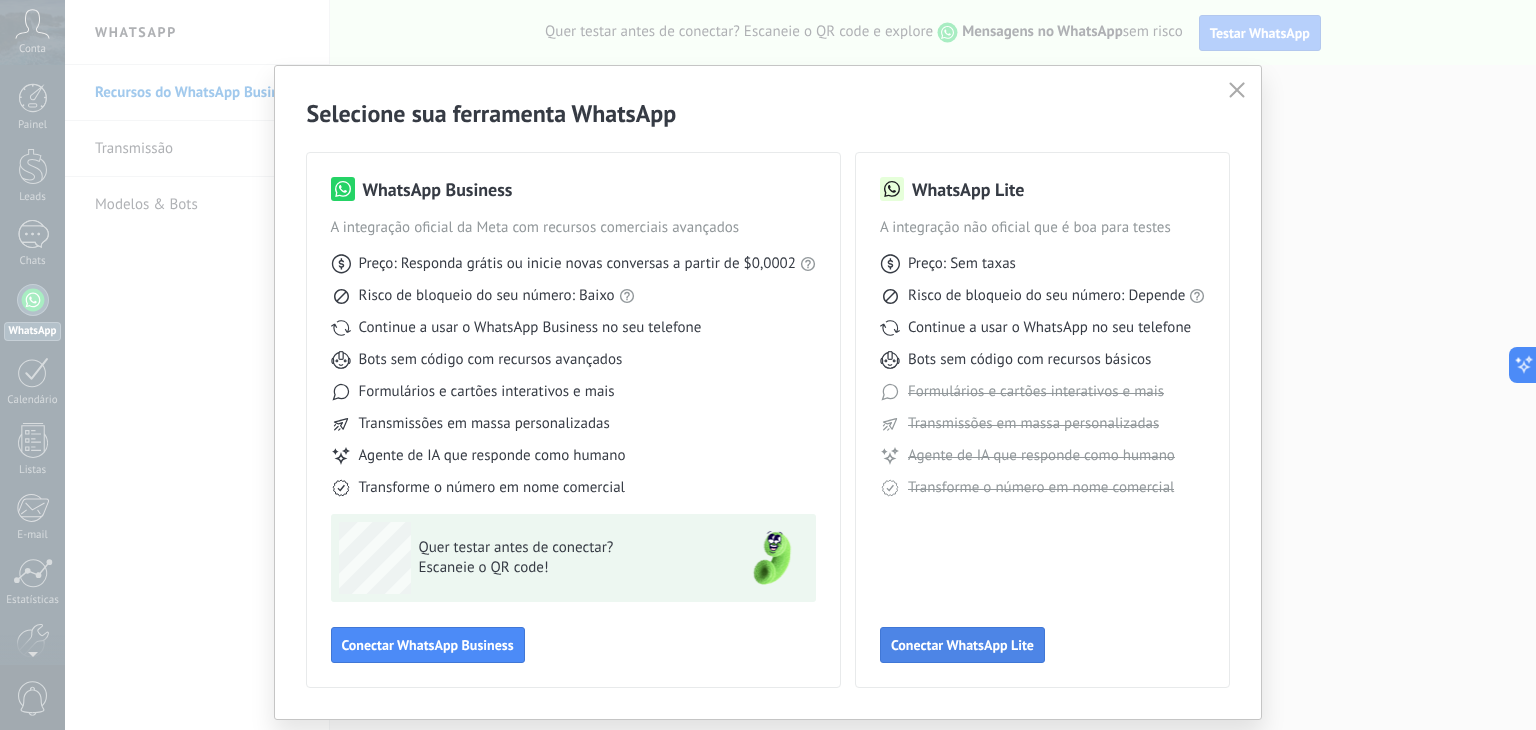 click on "Conectar WhatsApp Lite" at bounding box center (428, 645) 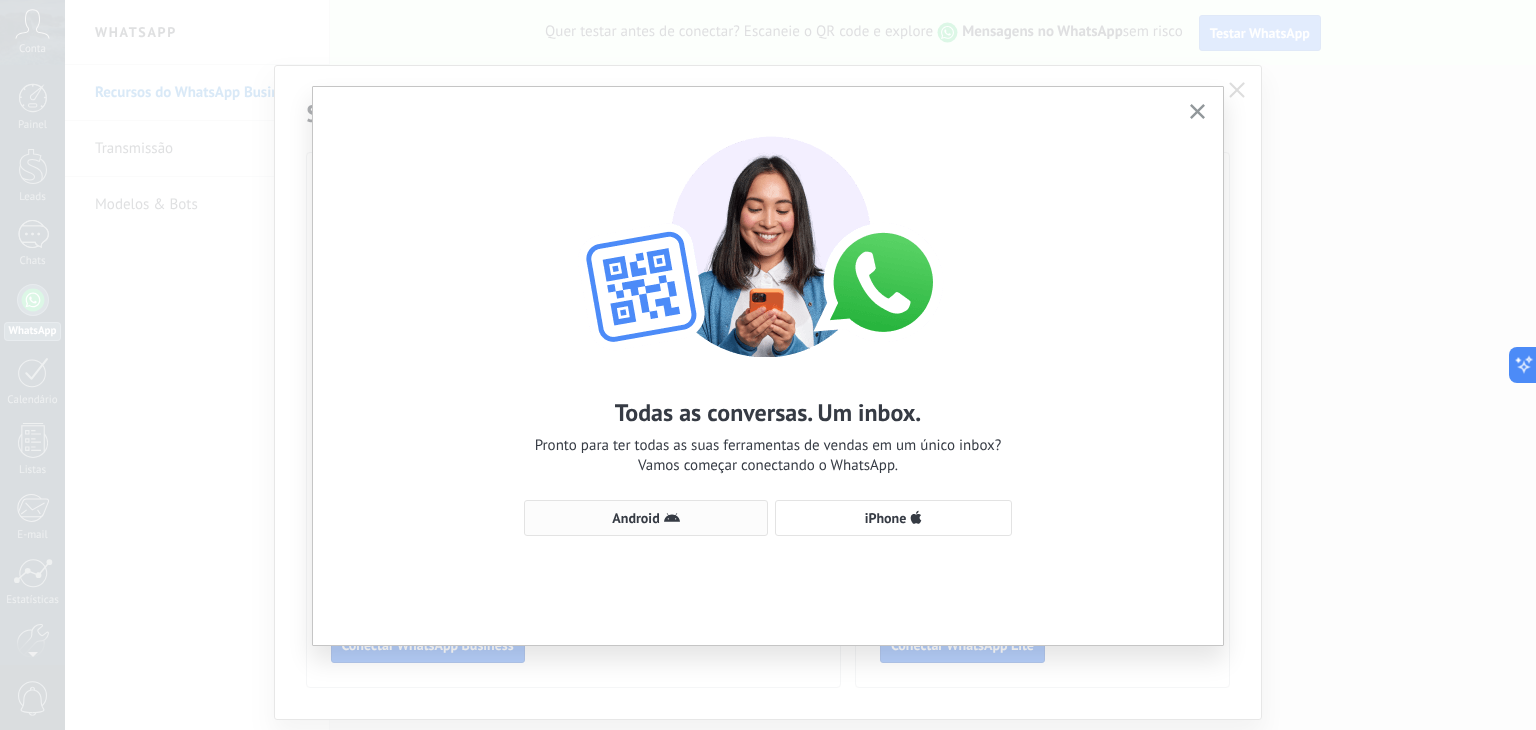 click on "Android" at bounding box center (635, 518) 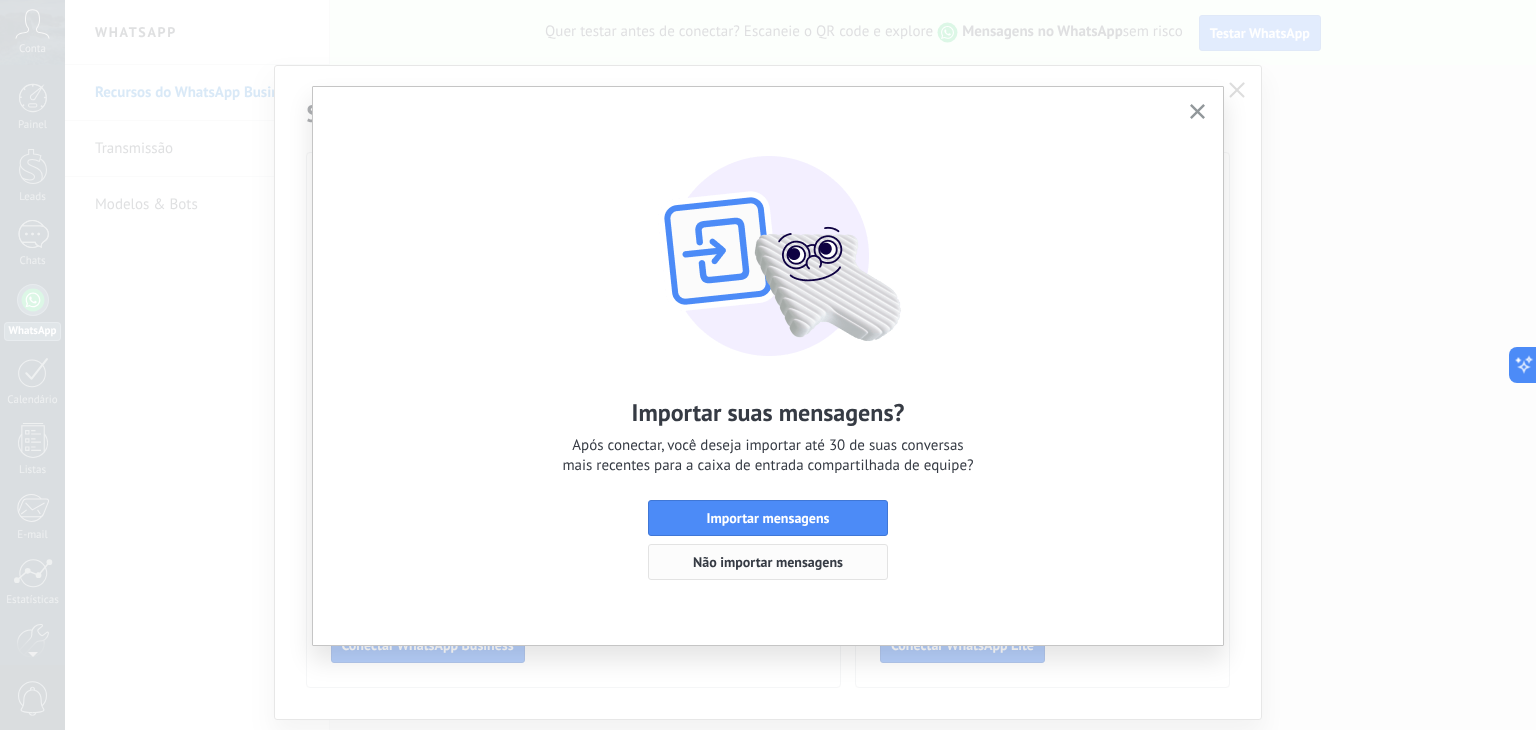 click on "Não importar mensagens" at bounding box center [768, 562] 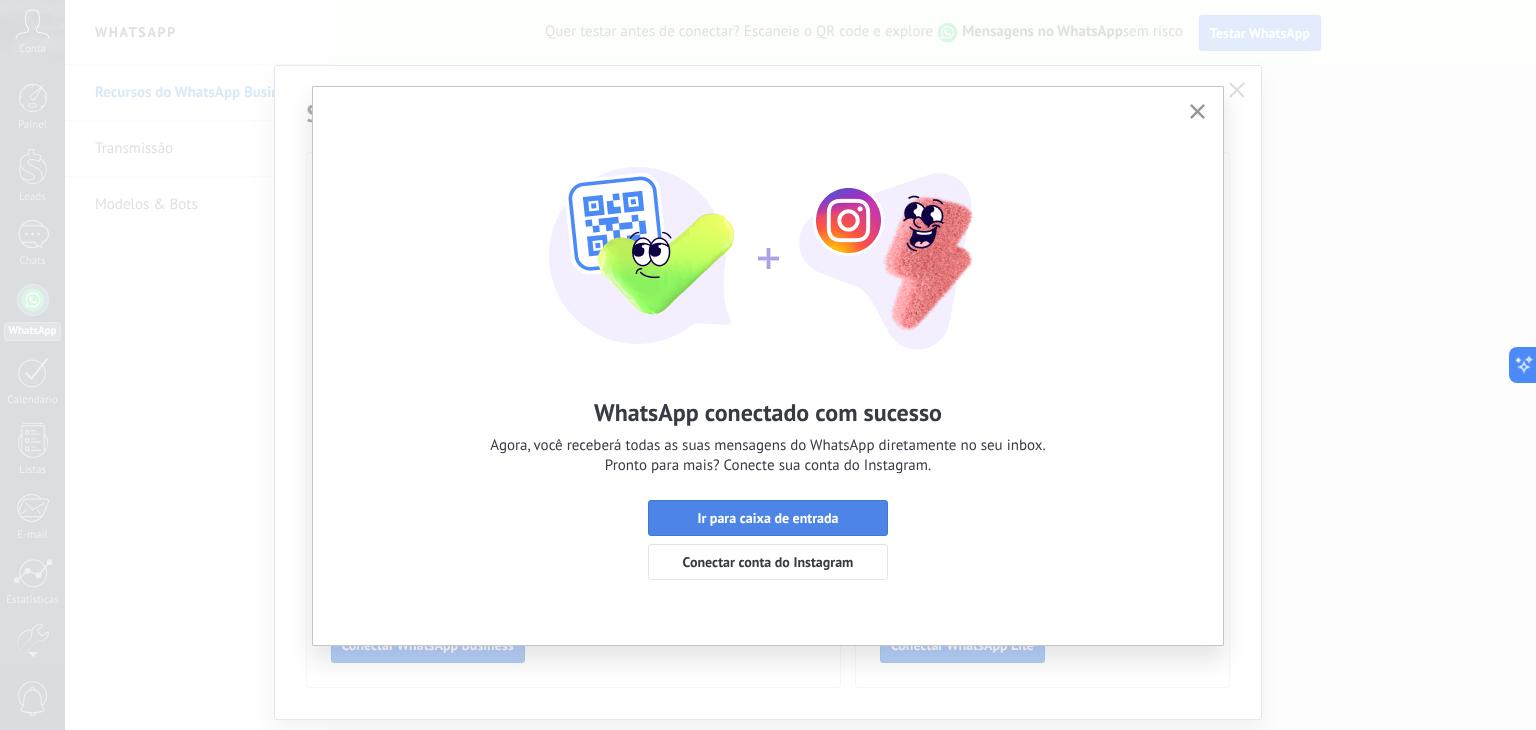 click on "Ir para caixa de entrada" at bounding box center (767, 518) 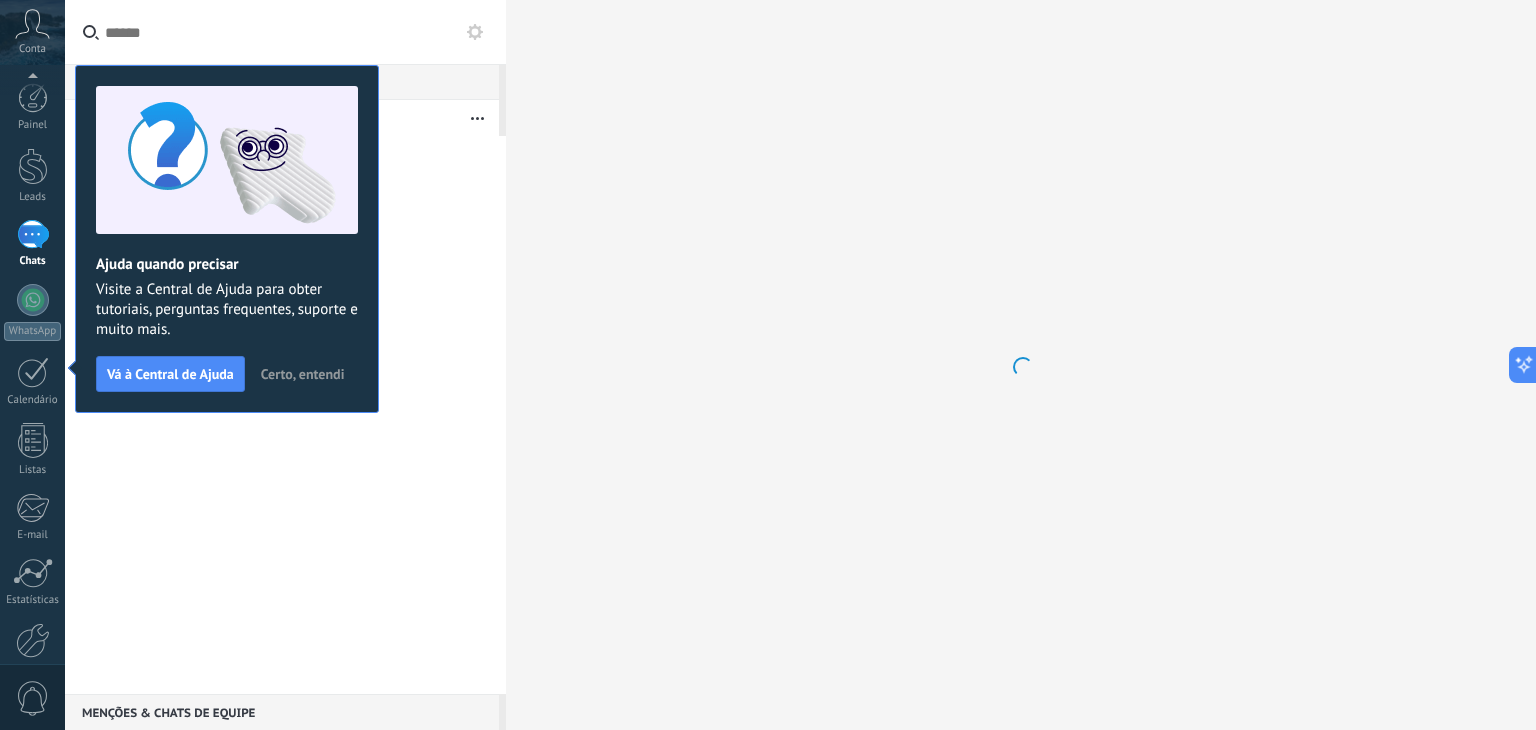 scroll, scrollTop: 101, scrollLeft: 0, axis: vertical 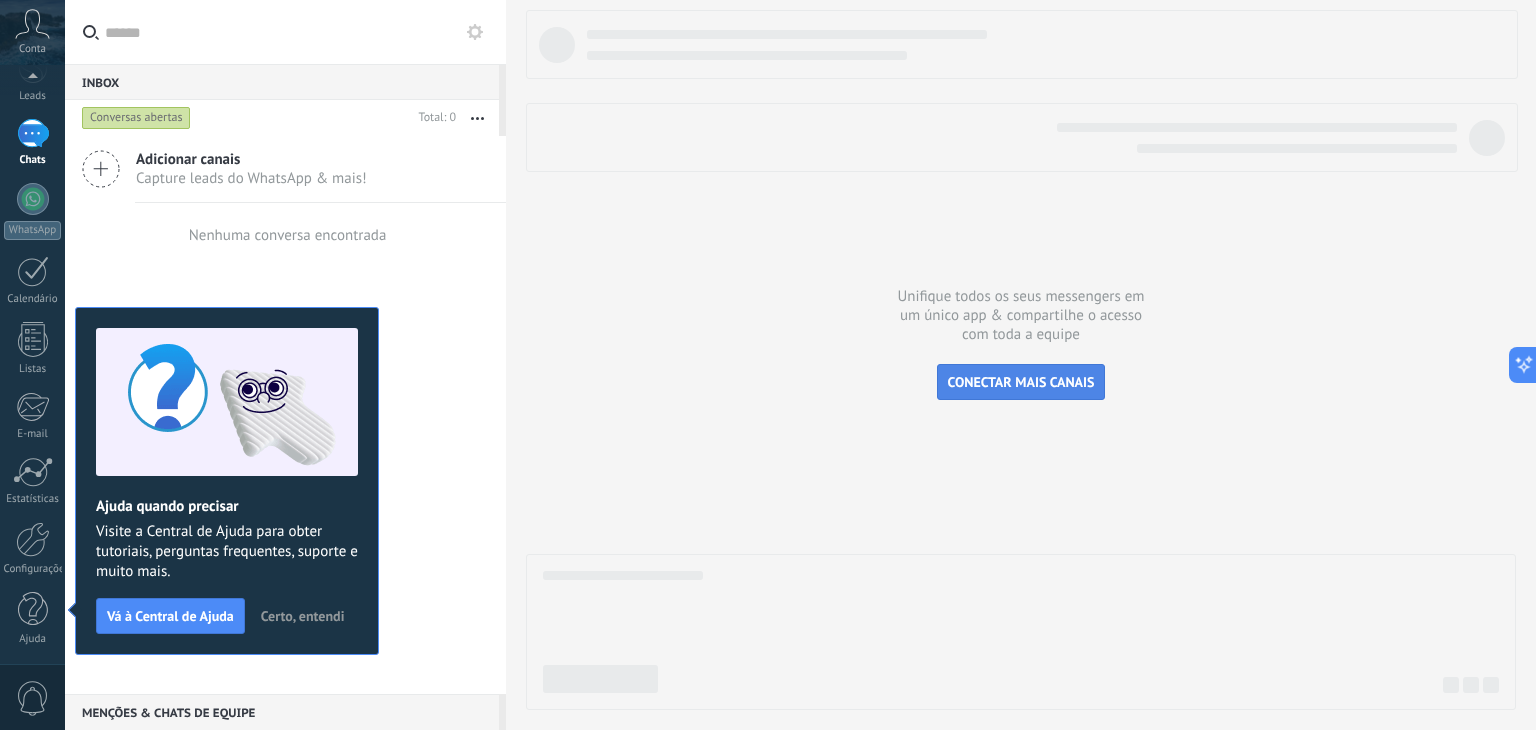 click on "CONECTAR MAIS CANAIS" at bounding box center [1021, 382] 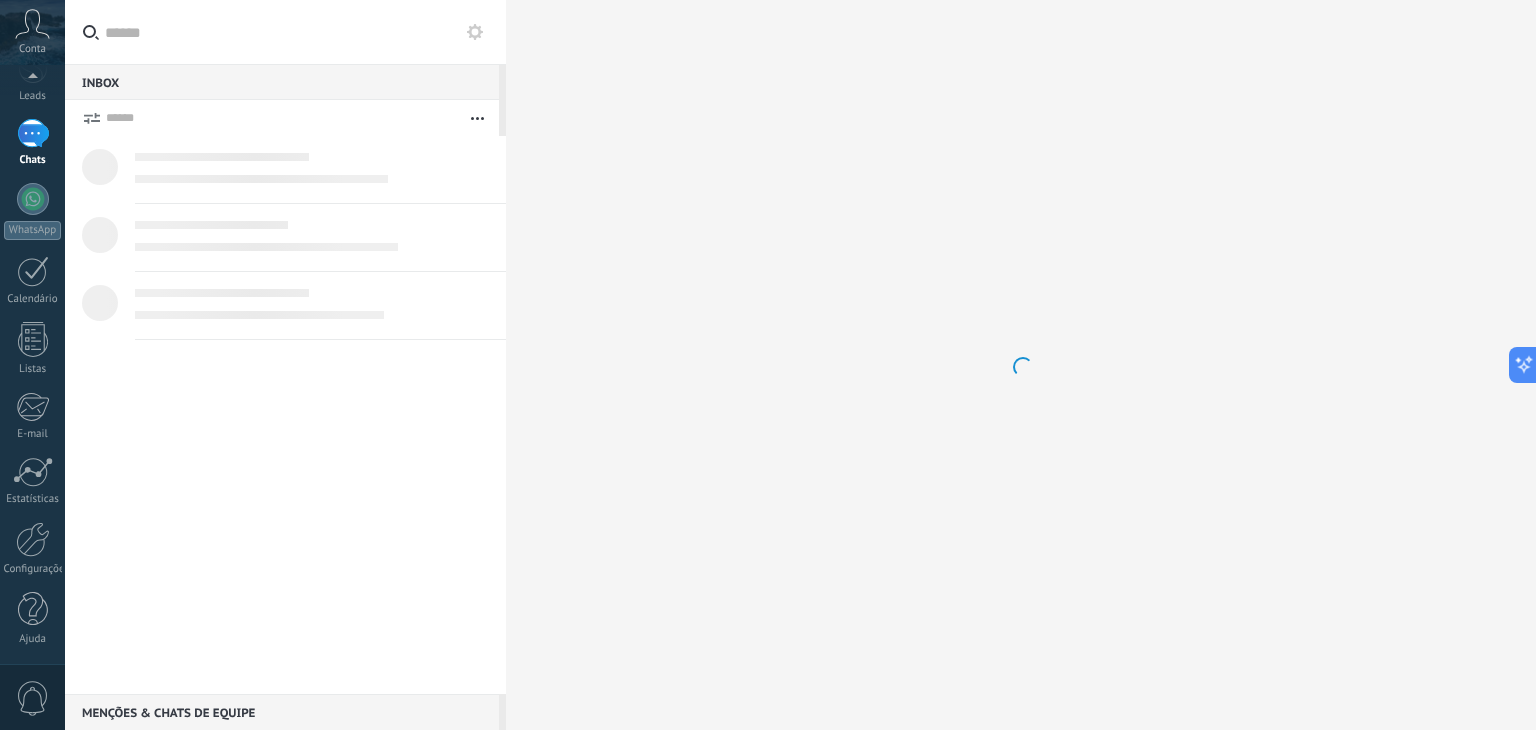 scroll, scrollTop: 0, scrollLeft: 0, axis: both 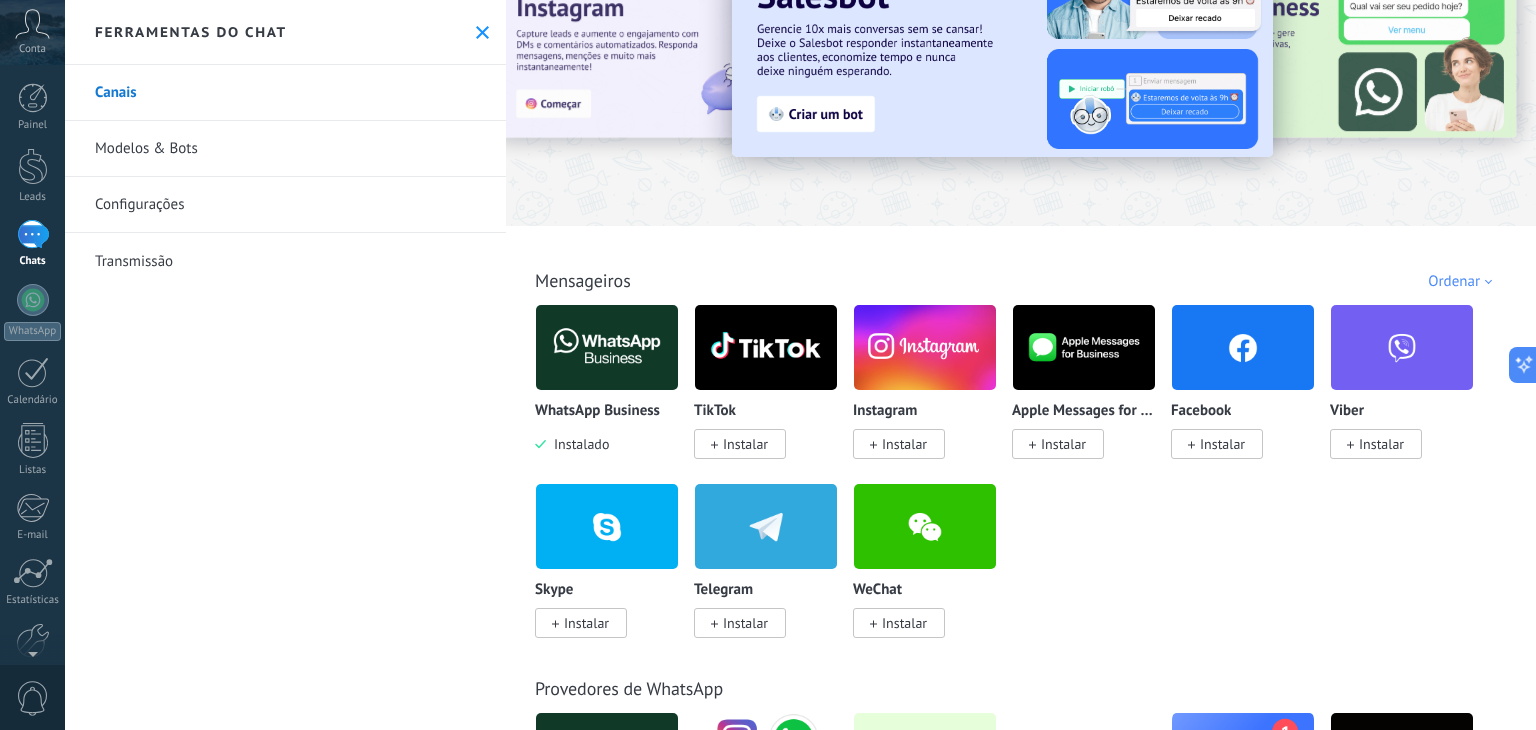 click at bounding box center [925, 347] 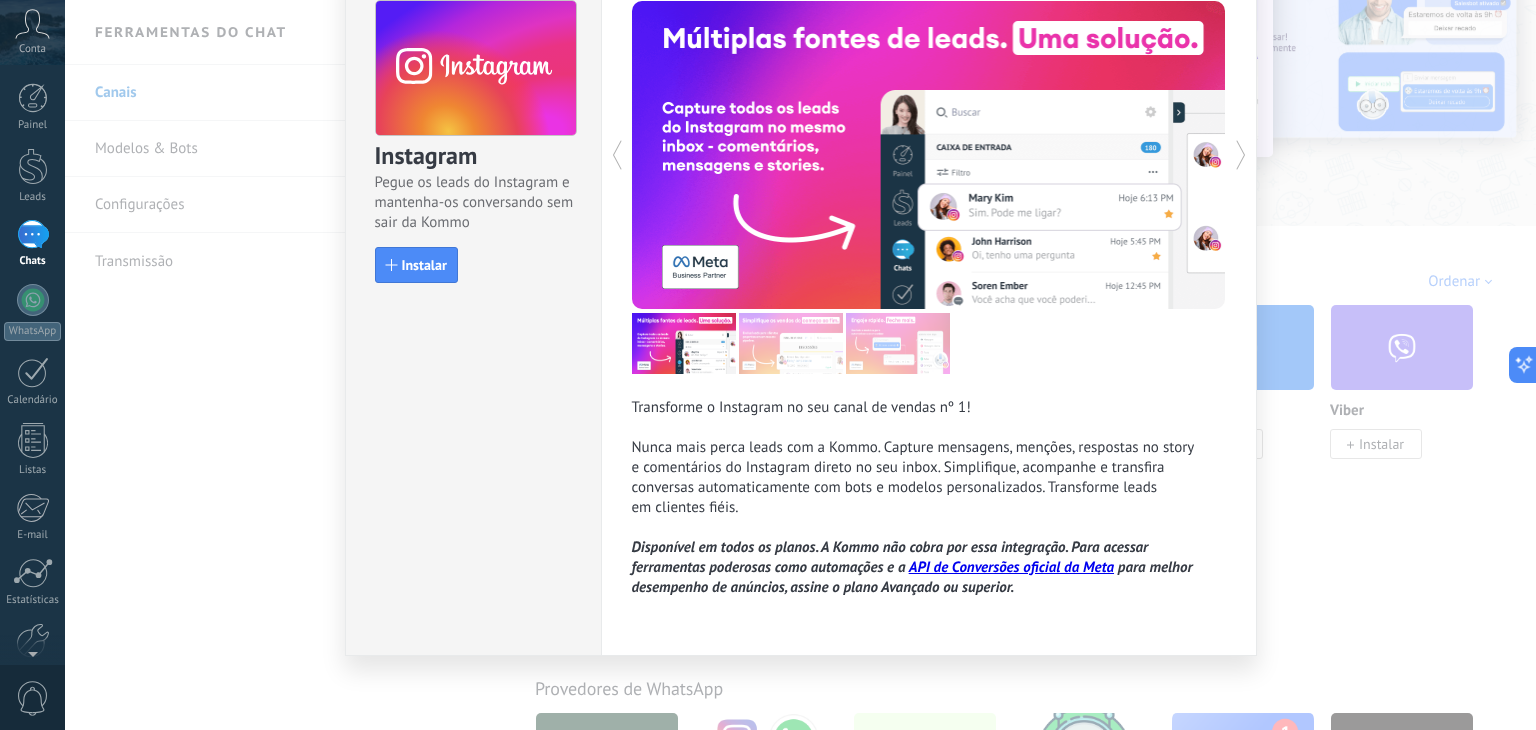 scroll, scrollTop: 0, scrollLeft: 0, axis: both 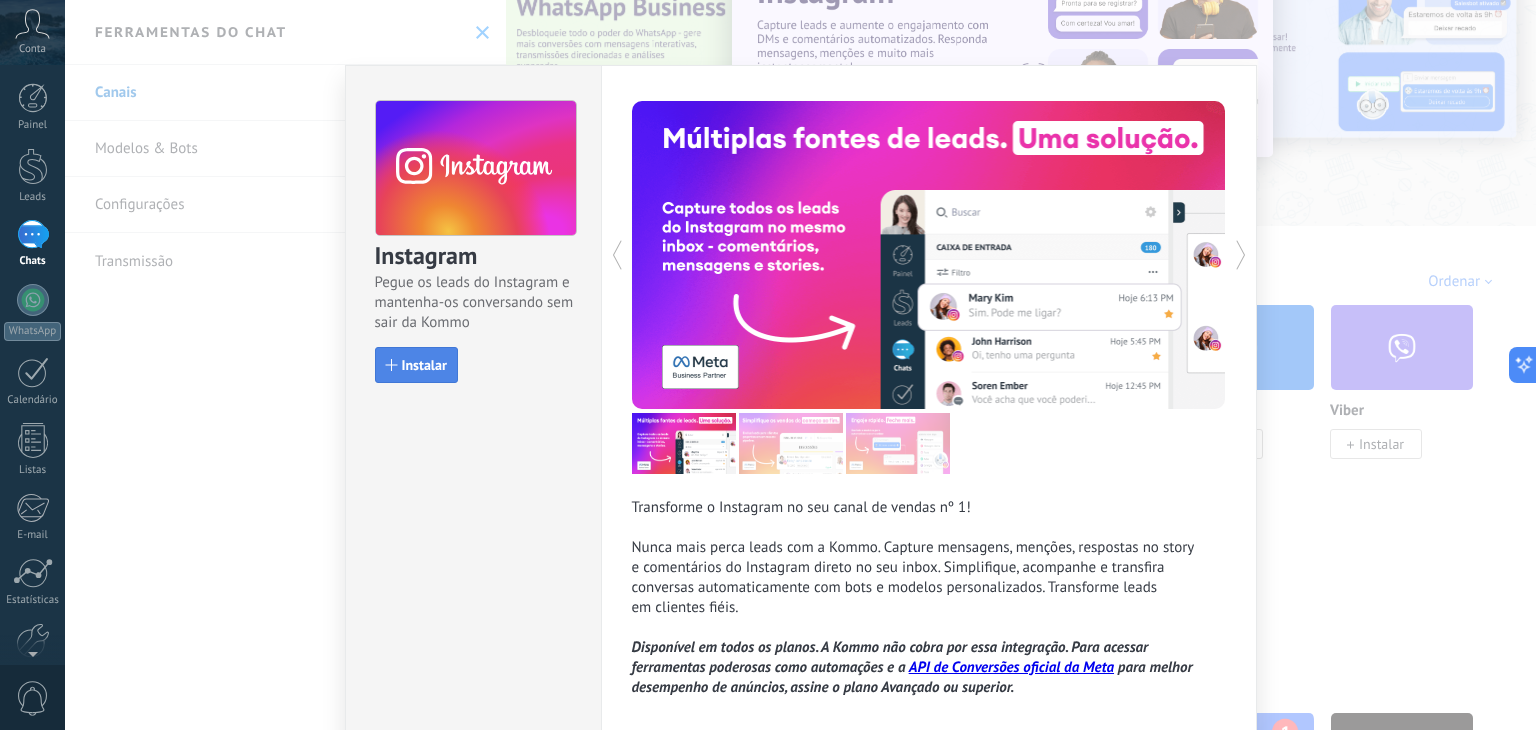 click on "Instalar" at bounding box center (424, 365) 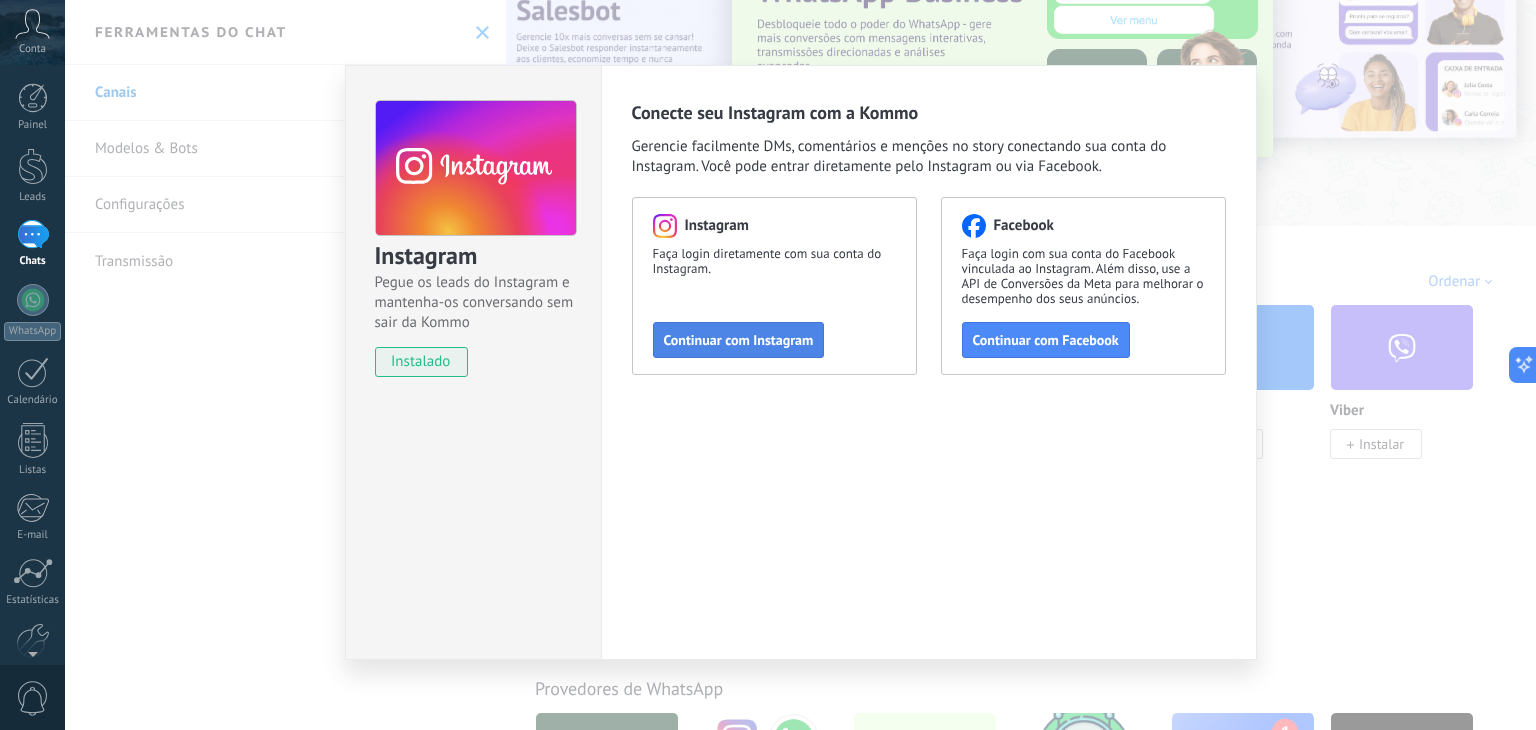 click on "Continuar com Instagram" at bounding box center [739, 340] 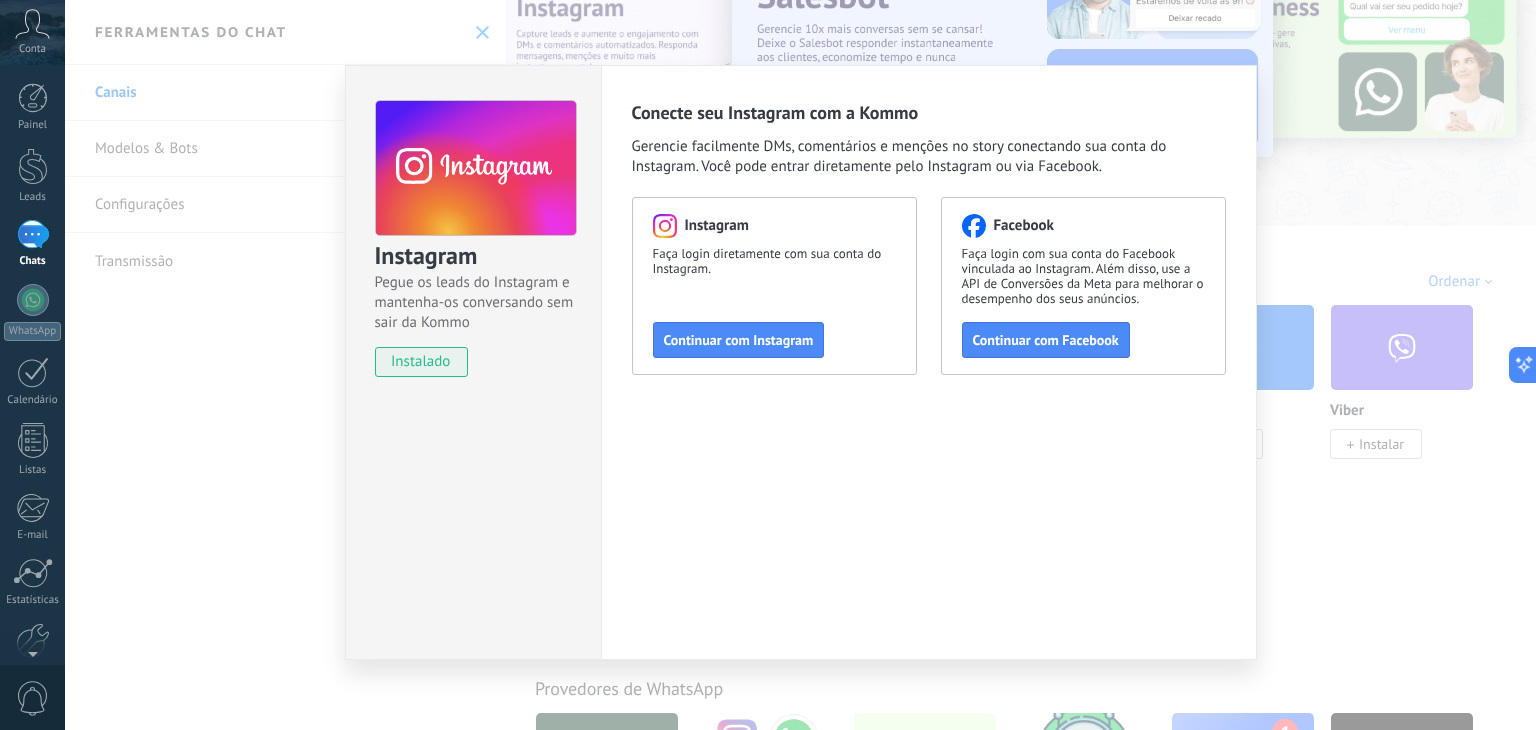 scroll, scrollTop: 5, scrollLeft: 0, axis: vertical 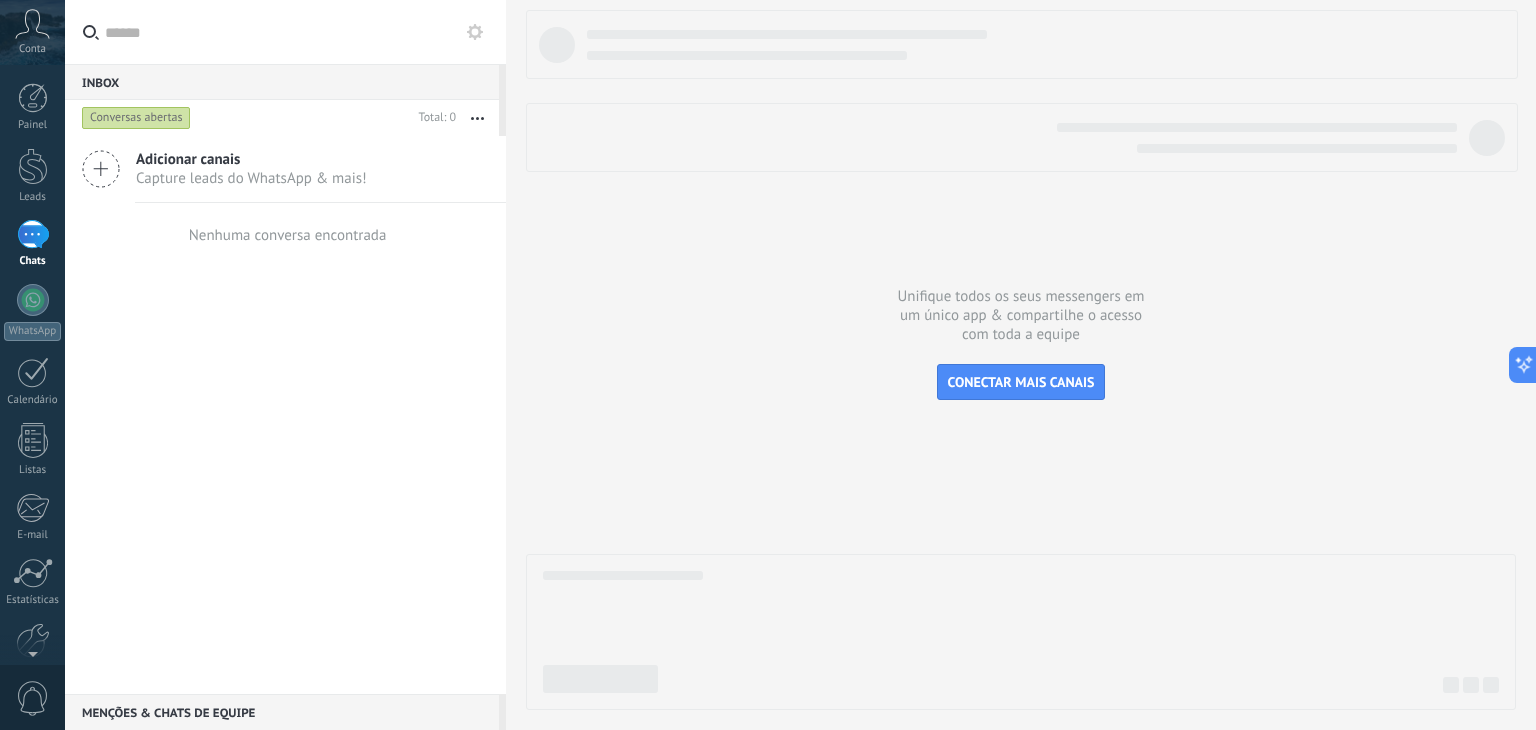 click at bounding box center (32, 24) 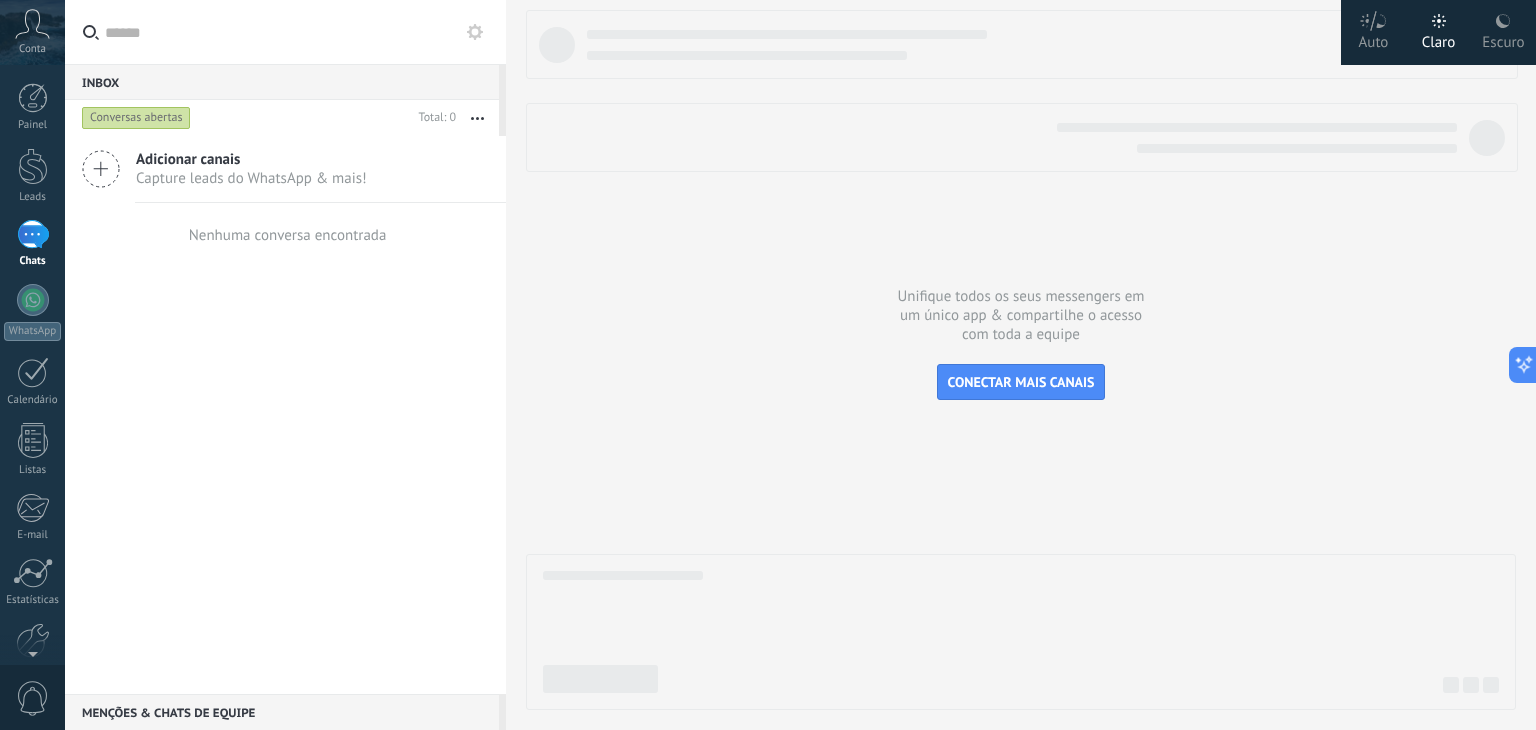 click on "Inbox 0" at bounding box center [282, 82] 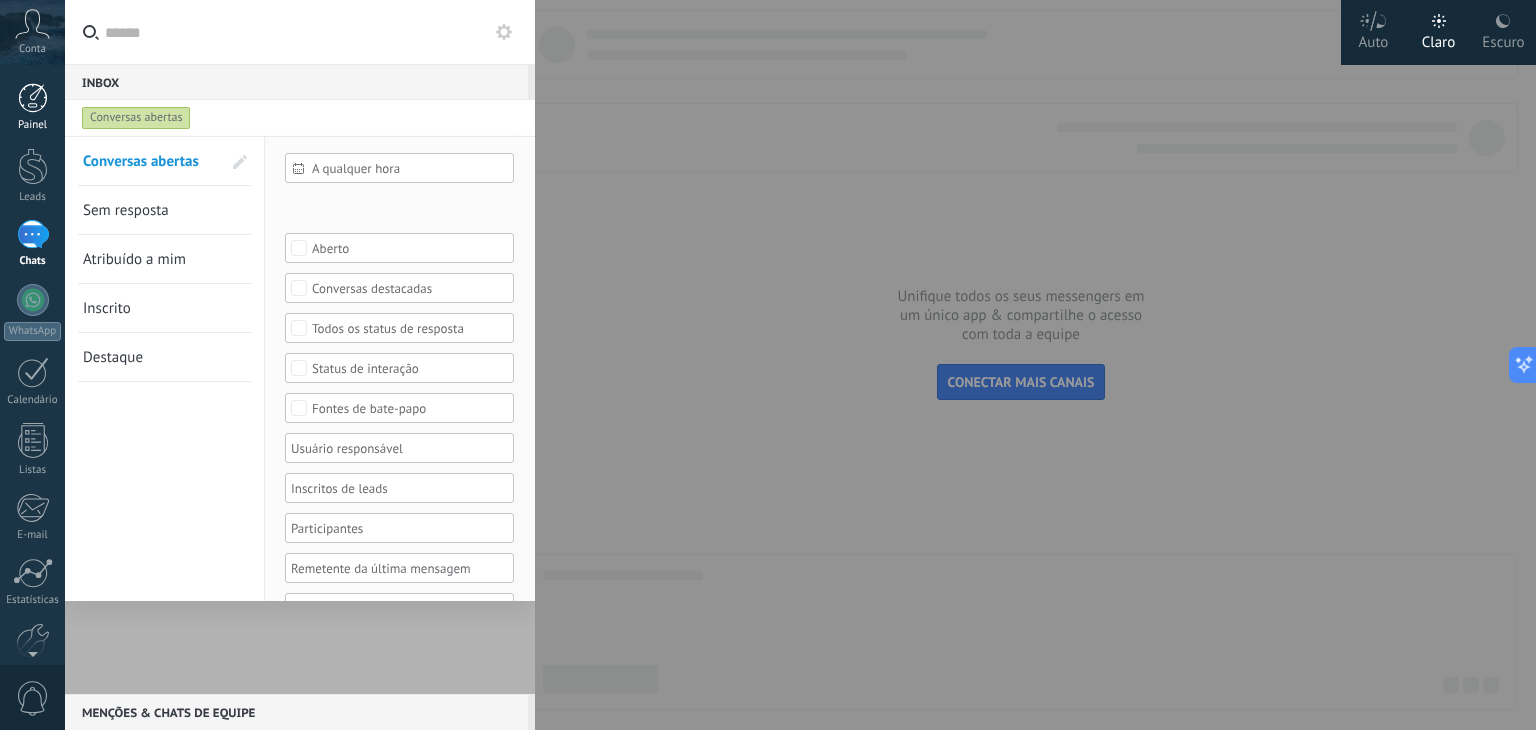 click at bounding box center [33, 98] 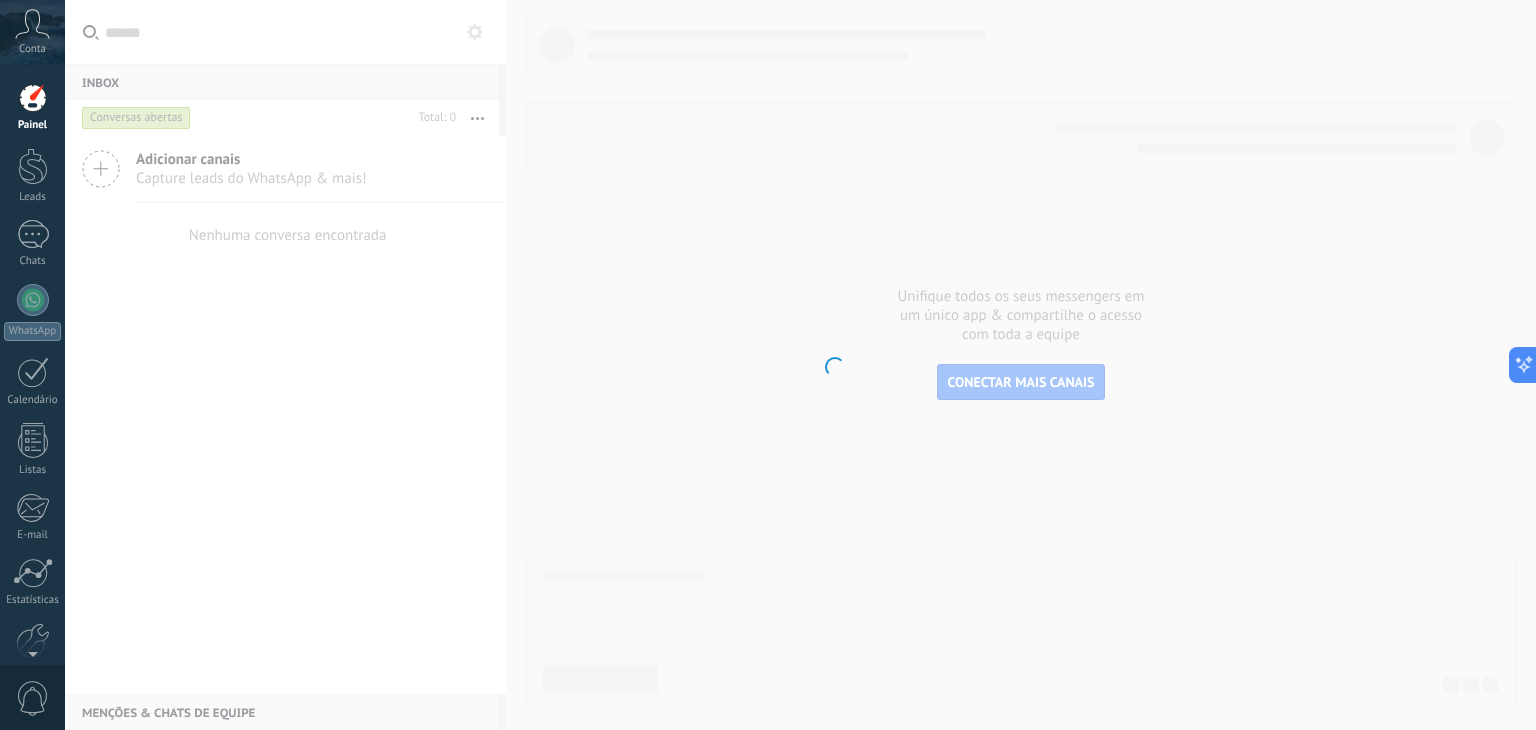 click on ".abccls-1,.abccls-2{fill-rule:evenodd}.abccls-2{fill:#fff} .abfcls-1{fill:none}.abfcls-2{fill:#fff} .abncls-1{isolation:isolate}.abncls-2{opacity:.06}.abncls-2,.abncls-3,.abncls-6{mix-blend-mode:multiply}.abncls-3{opacity:.15}.abncls-4,.abncls-8{fill:#fff}.abncls-5{fill:url(#abnlinear-gradient)}.abncls-6{opacity:.04}.abncls-7{fill:url(#abnlinear-gradient-2)}.abncls-8{fill-rule:evenodd} .abqst0{fill:#ffa200} .abwcls-1{fill:#252525} .cls-1{isolation:isolate} .acicls-1{fill:none} .aclcls-1{fill:#232323} .acnst0{display:none} .addcls-1,.addcls-2{fill:none;stroke-miterlimit:10}.addcls-1{stroke:#dfe0e5}.addcls-2{stroke:#a1a7ab} .adecls-1,.adecls-2{fill:none;stroke-miterlimit:10}.adecls-1{stroke:#dfe0e5}.adecls-2{stroke:#a1a7ab} .adqcls-1{fill:#8591a5;fill-rule:evenodd} .aeccls-1{fill:#5c9f37} .aeecls-1{fill:#f86161} .aejcls-1{fill:#8591a5;fill-rule:evenodd} .aekcls-1{fill-rule:evenodd} .aelcls-1{fill-rule:evenodd;fill:currentColor} .aemcls-1{fill-rule:evenodd;fill:currentColor} .aencls-2{fill:#f86161;opacity:.3}" at bounding box center (768, 365) 